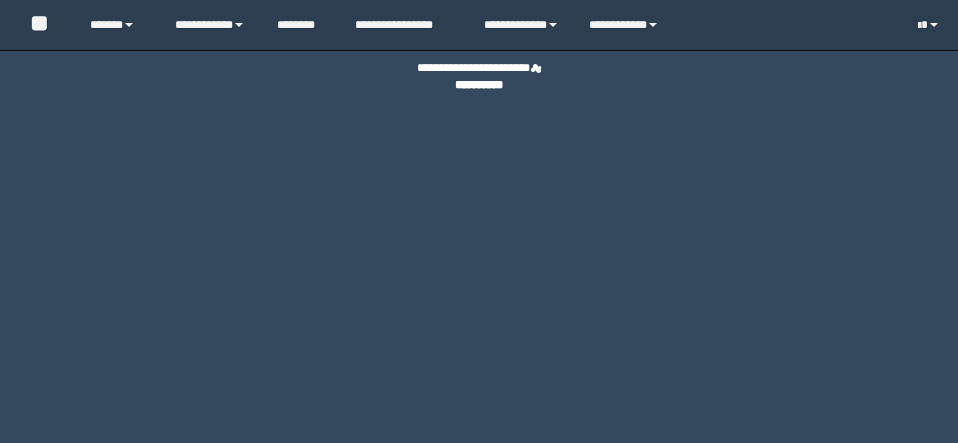 scroll, scrollTop: 0, scrollLeft: 0, axis: both 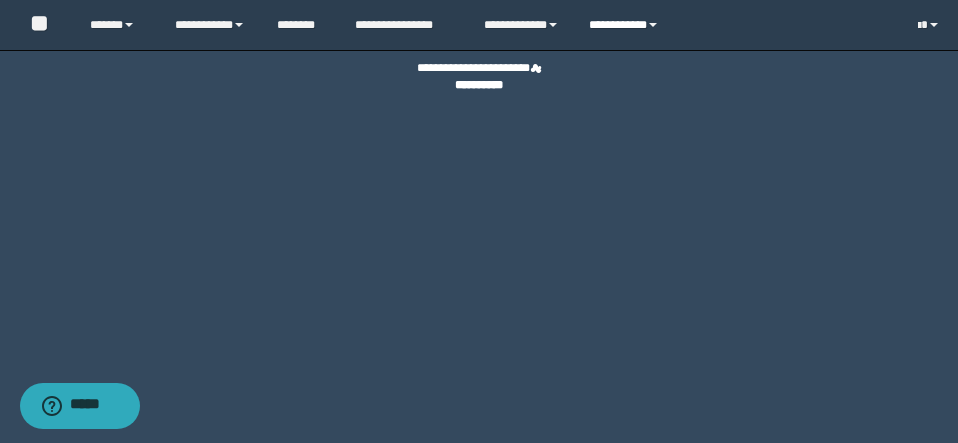 click on "**********" at bounding box center (626, 25) 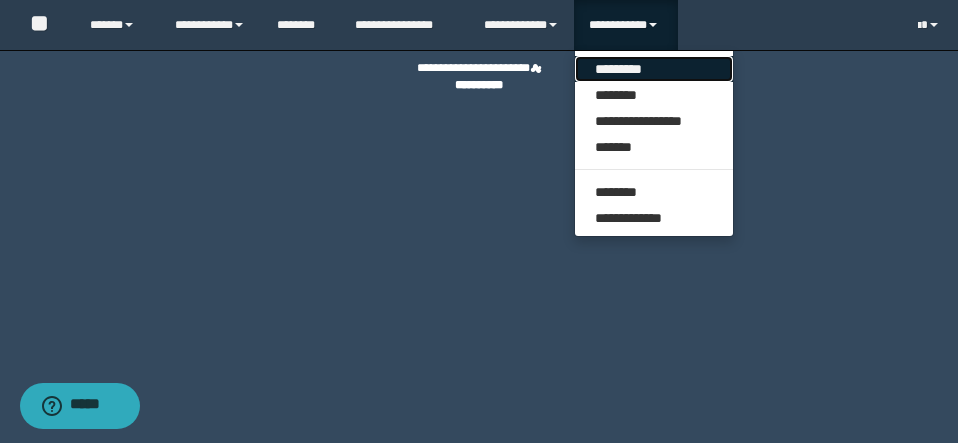 click on "*********" at bounding box center [654, 69] 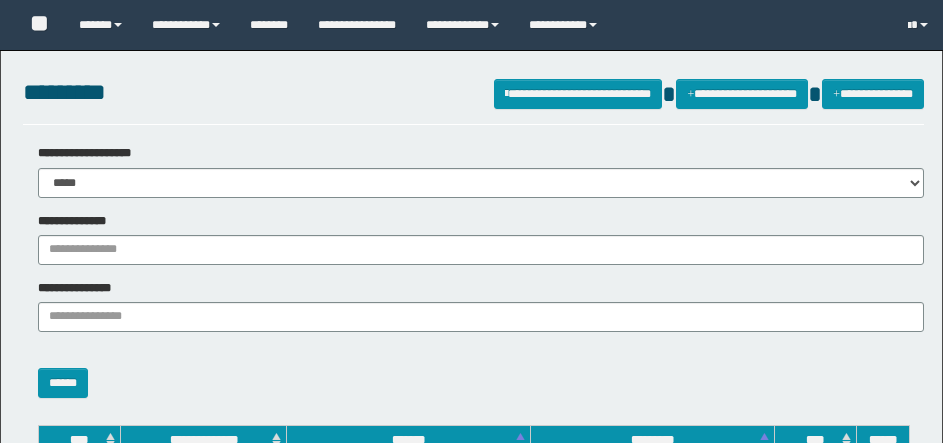 scroll, scrollTop: 0, scrollLeft: 0, axis: both 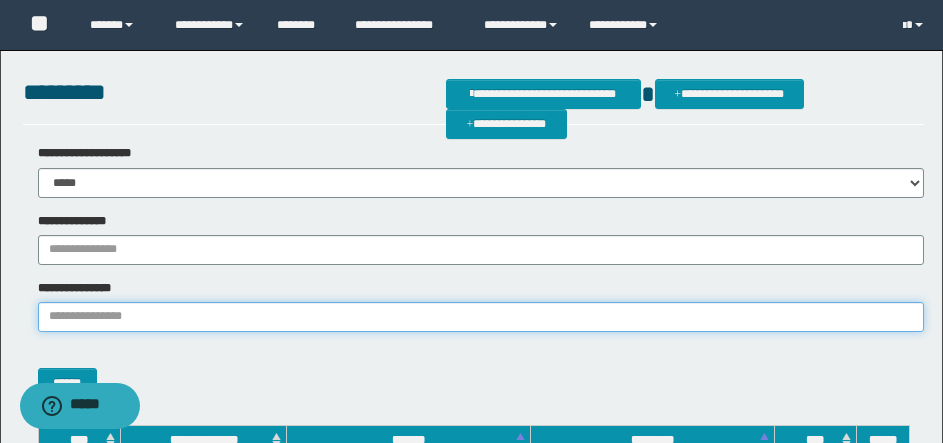 click on "**********" at bounding box center [481, 317] 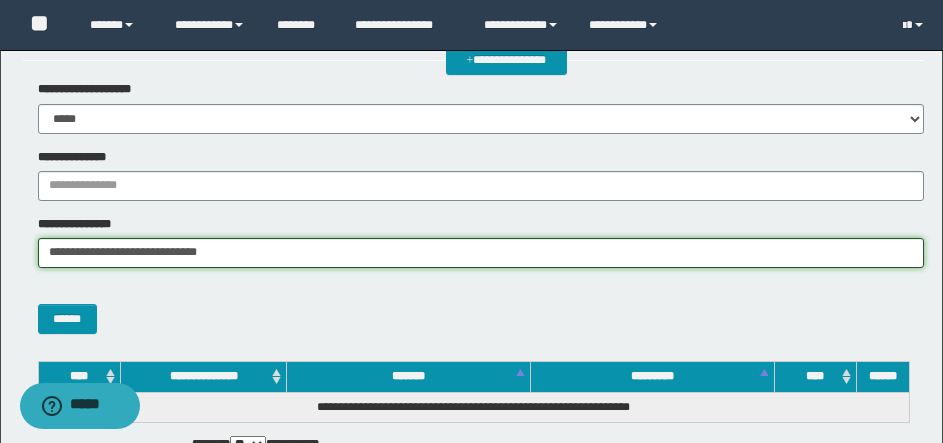scroll, scrollTop: 100, scrollLeft: 0, axis: vertical 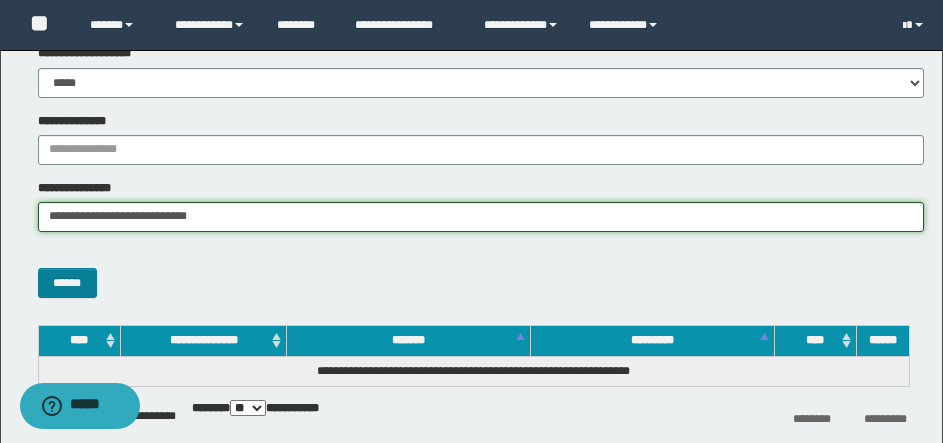 type on "**********" 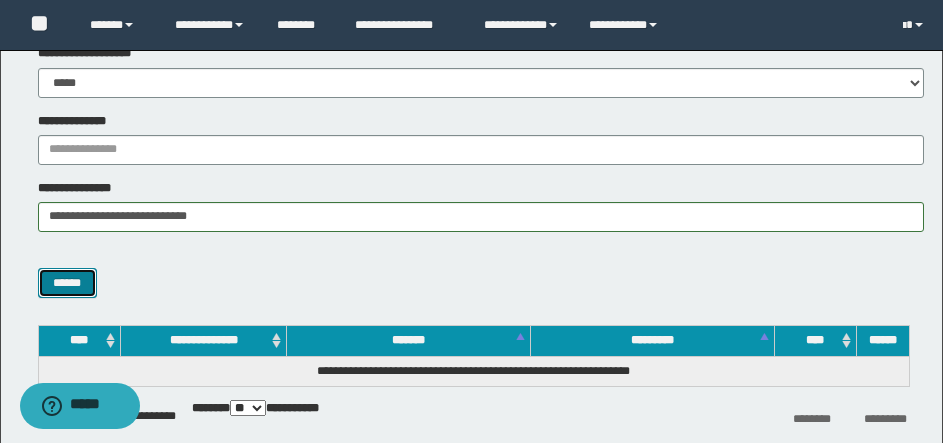 click on "******" at bounding box center (67, 283) 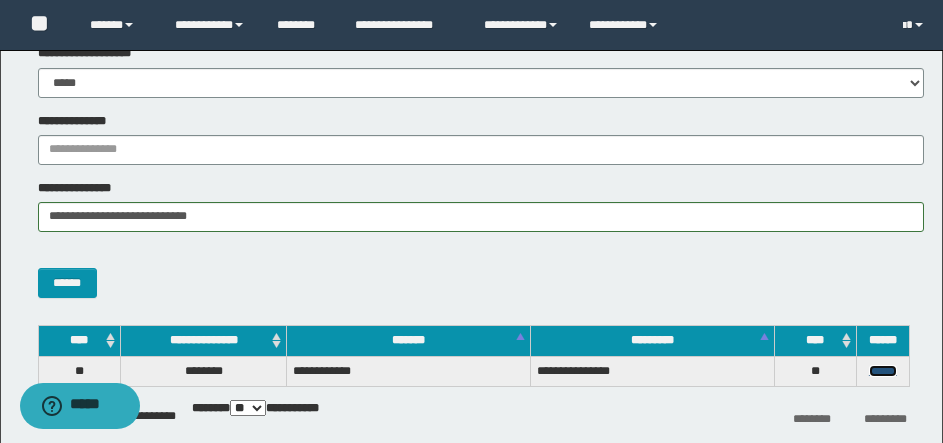 click on "******" at bounding box center [883, 371] 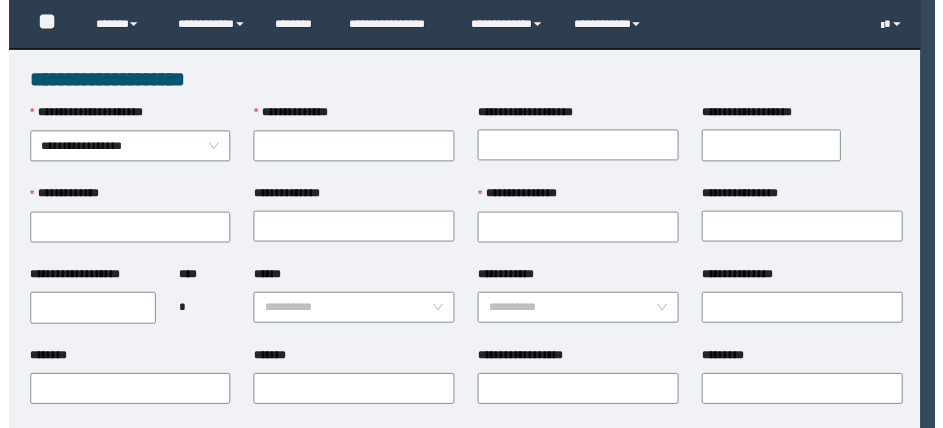 scroll, scrollTop: 0, scrollLeft: 0, axis: both 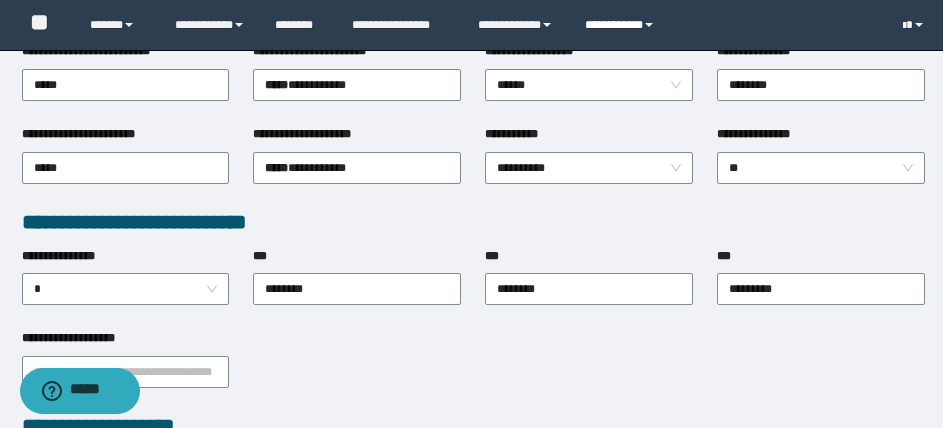 click on "**********" at bounding box center [622, 25] 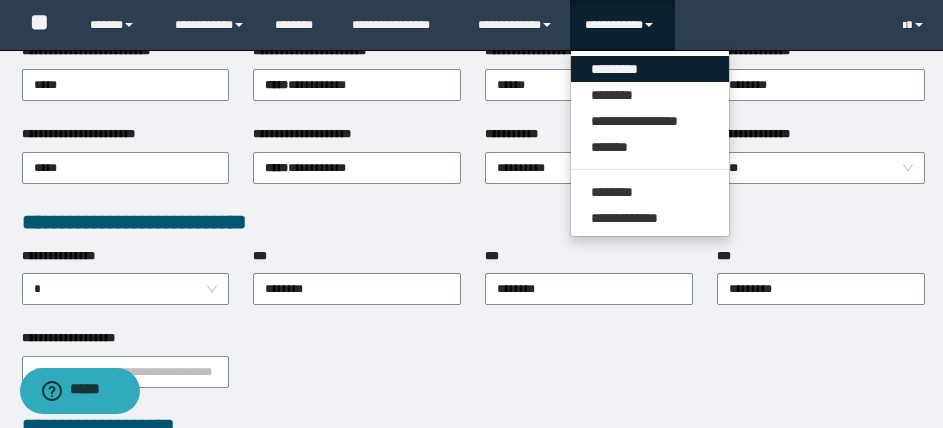 click on "*********" at bounding box center (650, 69) 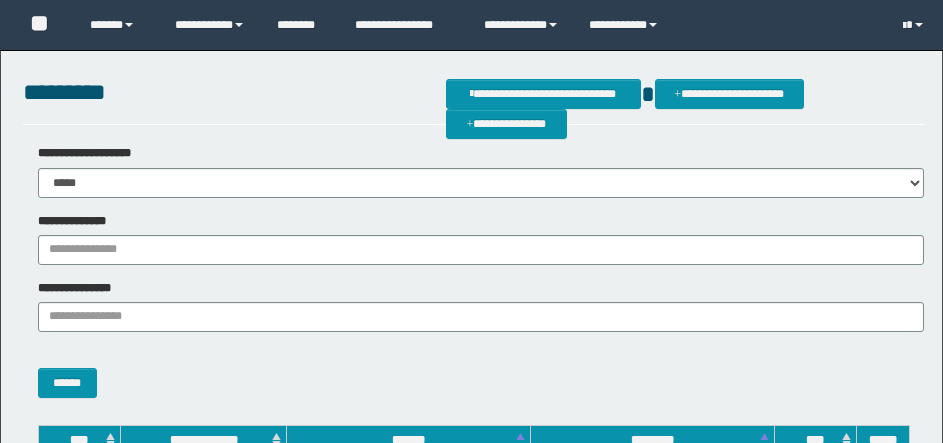 scroll, scrollTop: 0, scrollLeft: 0, axis: both 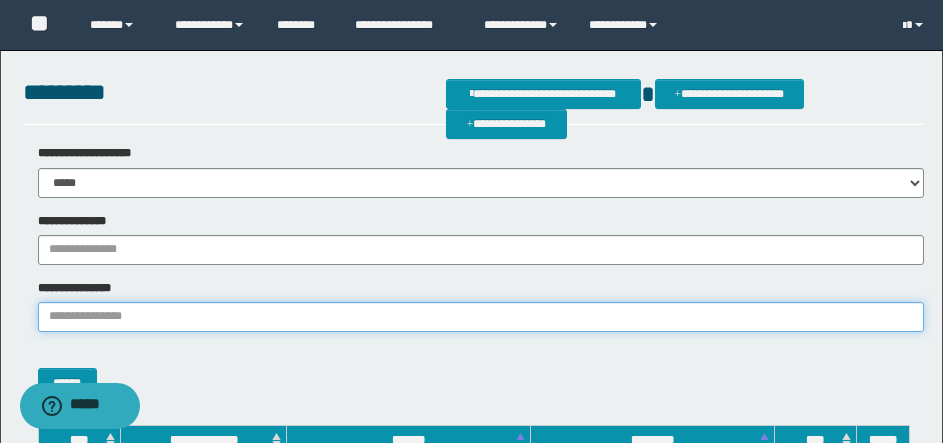 click on "**********" at bounding box center (481, 317) 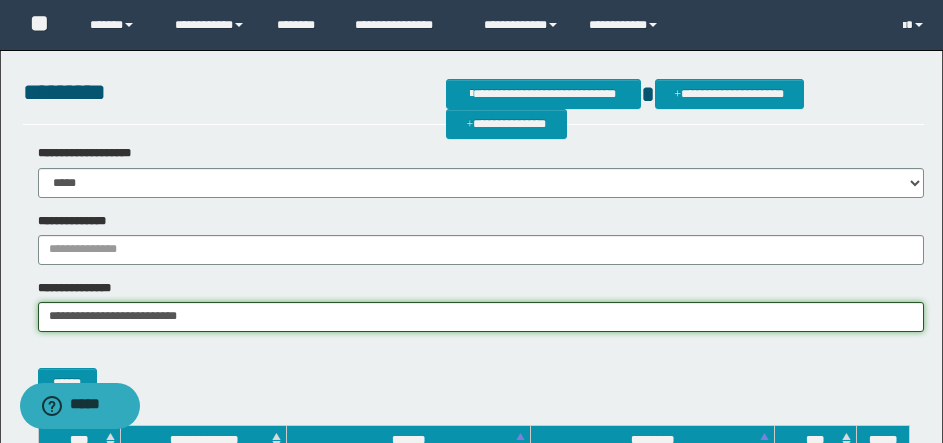 scroll, scrollTop: 198, scrollLeft: 0, axis: vertical 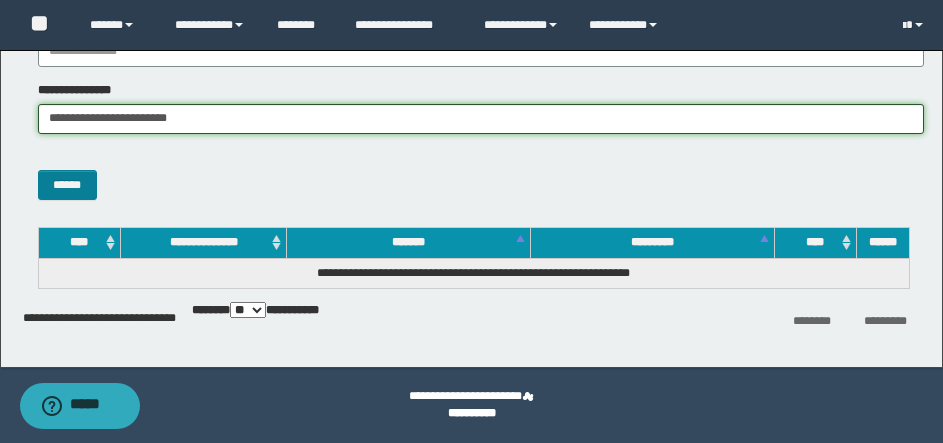 type on "**********" 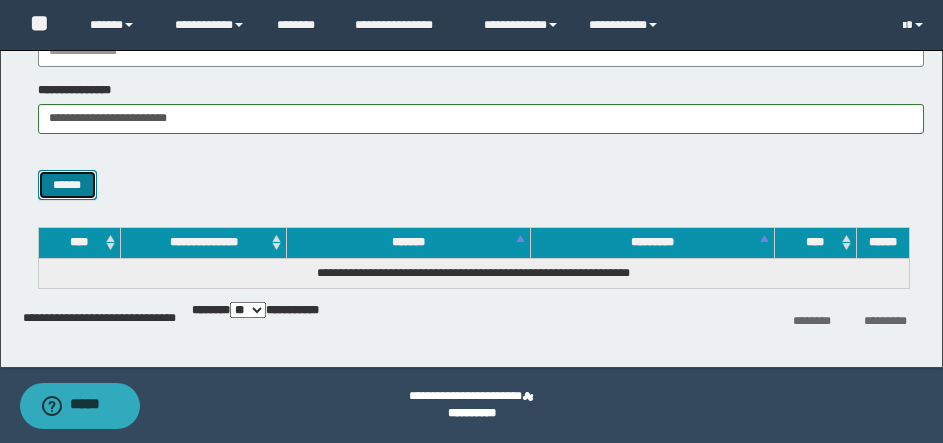 click on "******" at bounding box center [67, 185] 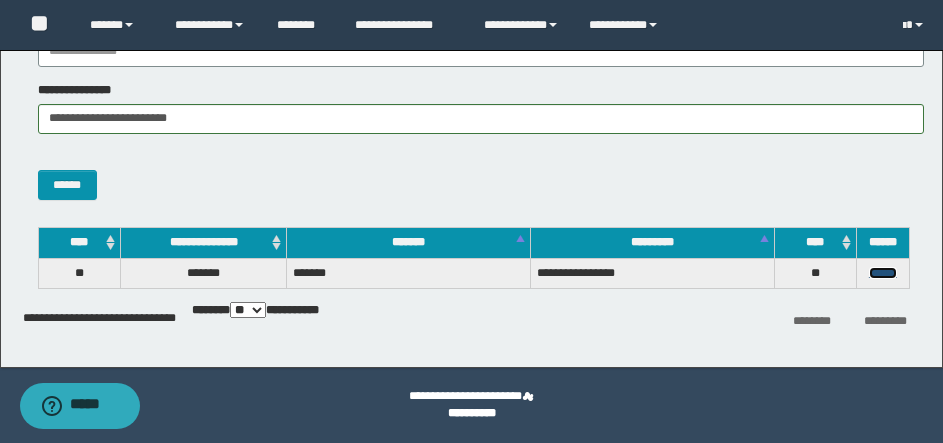 click on "******" at bounding box center (883, 273) 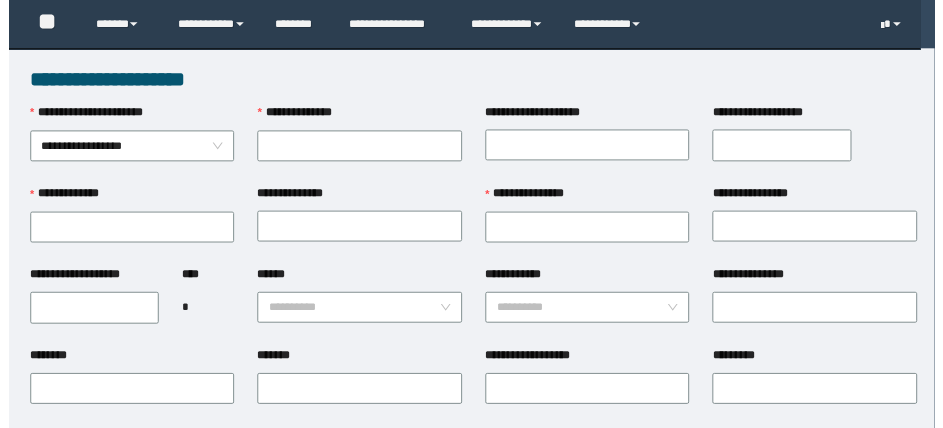 scroll, scrollTop: 0, scrollLeft: 0, axis: both 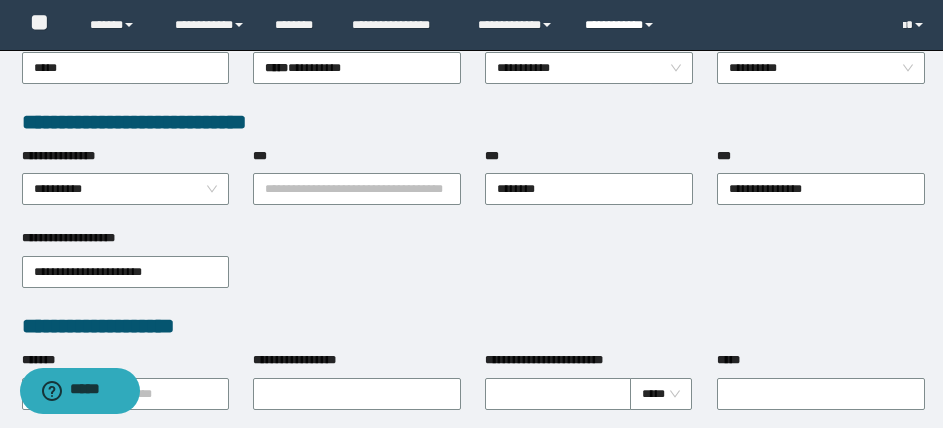 click on "**********" at bounding box center [622, 25] 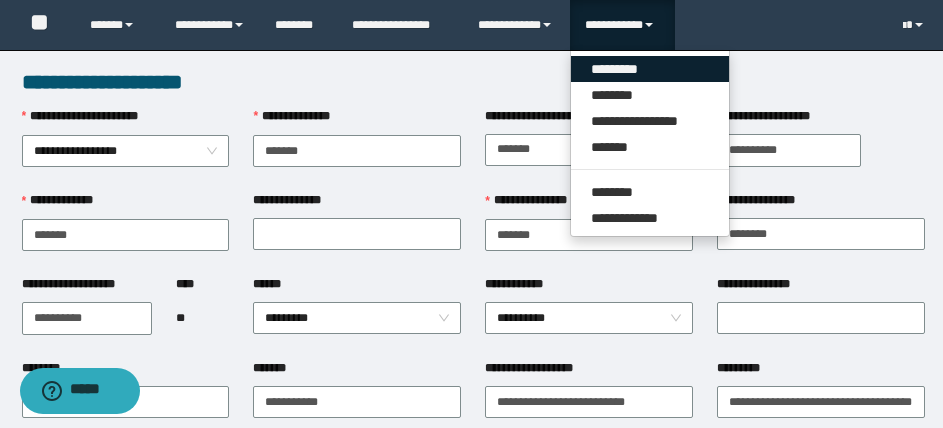 click on "*********" at bounding box center [650, 69] 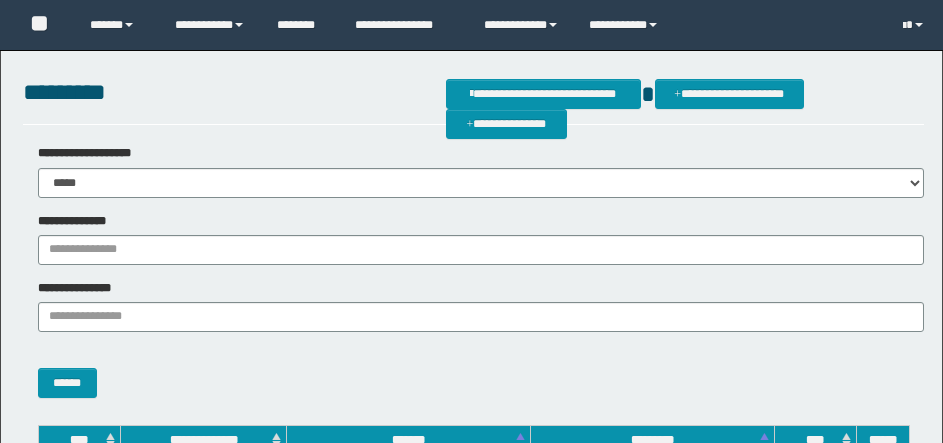 scroll, scrollTop: 0, scrollLeft: 0, axis: both 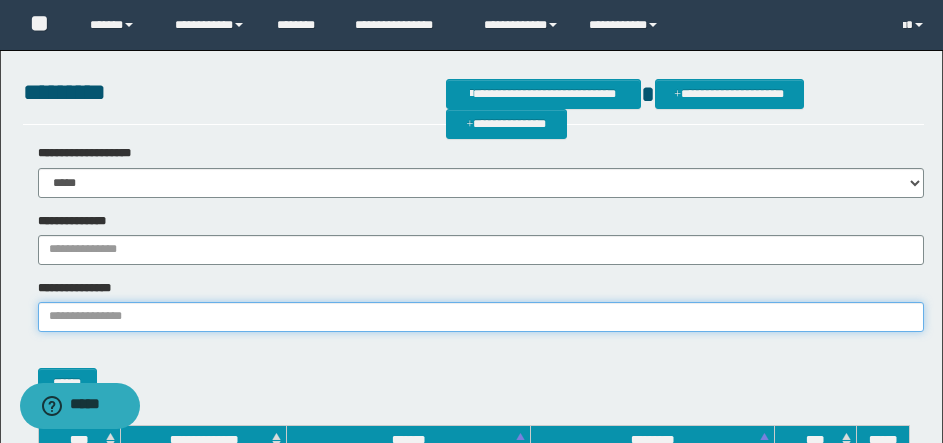 click on "**********" at bounding box center (481, 317) 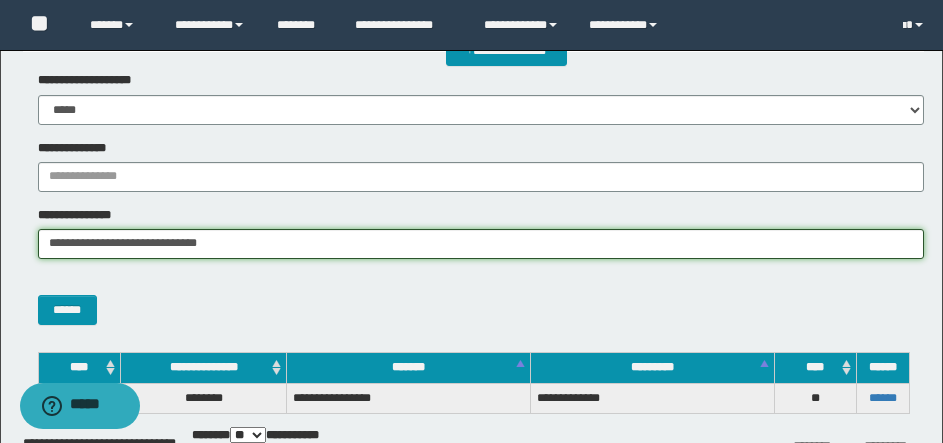 scroll, scrollTop: 198, scrollLeft: 0, axis: vertical 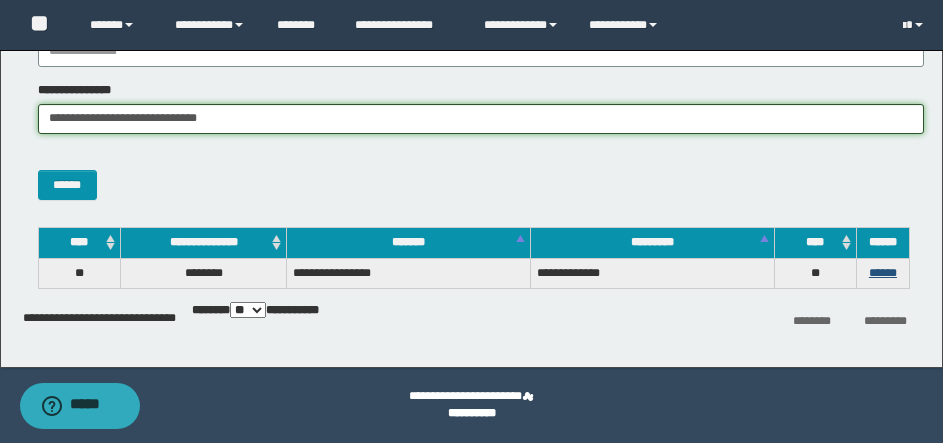 type on "**********" 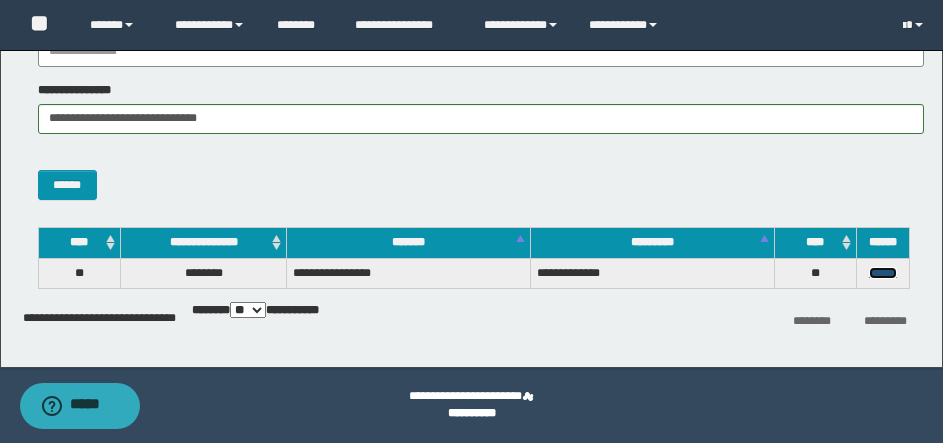 click on "******" at bounding box center [883, 273] 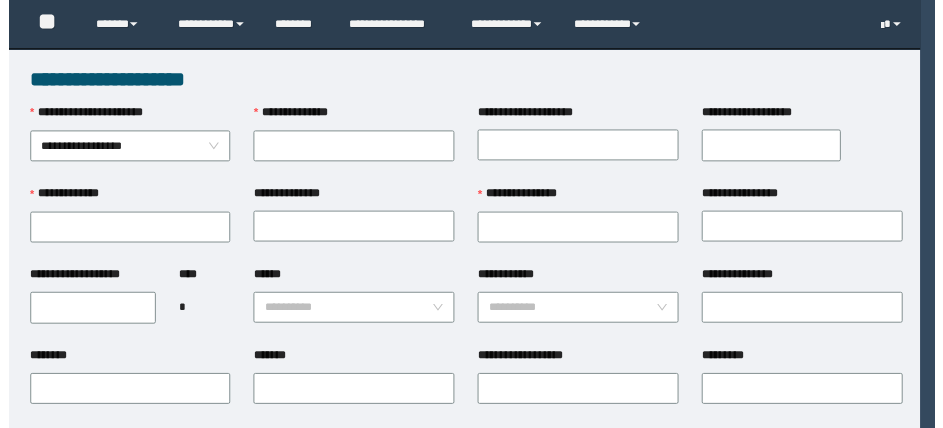 scroll, scrollTop: 0, scrollLeft: 0, axis: both 